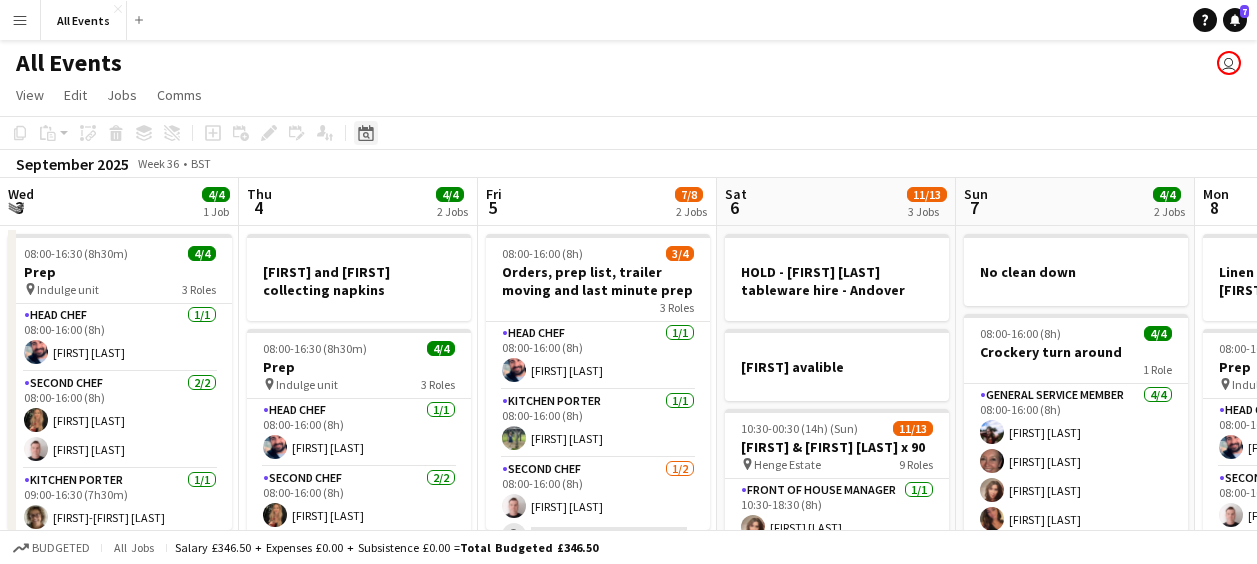 scroll, scrollTop: 0, scrollLeft: 0, axis: both 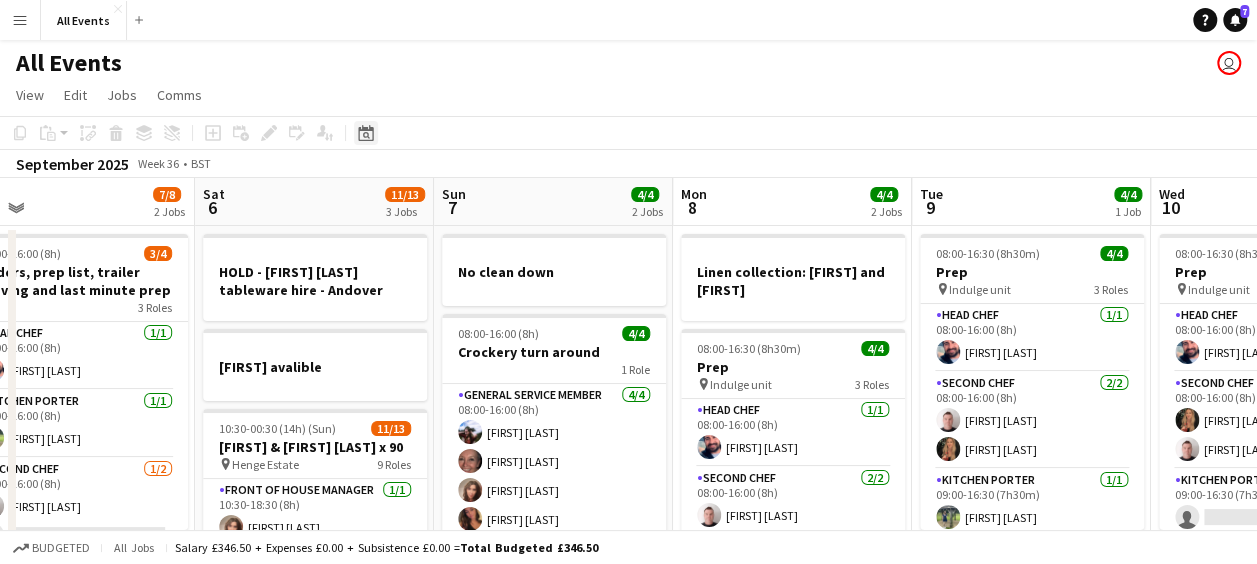 click 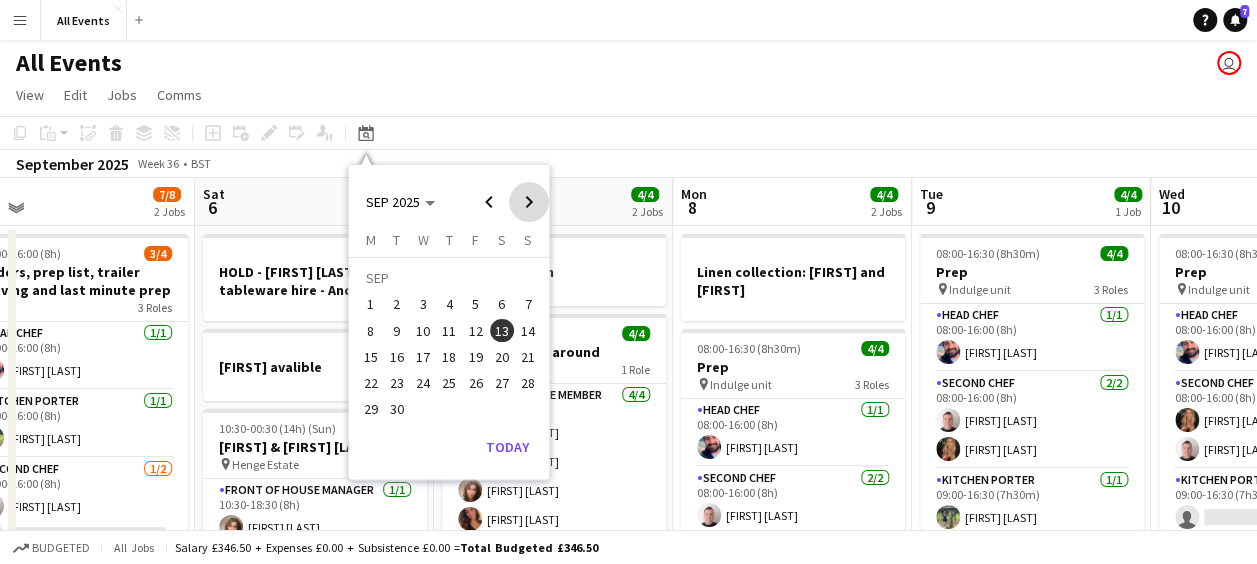 click at bounding box center (529, 202) 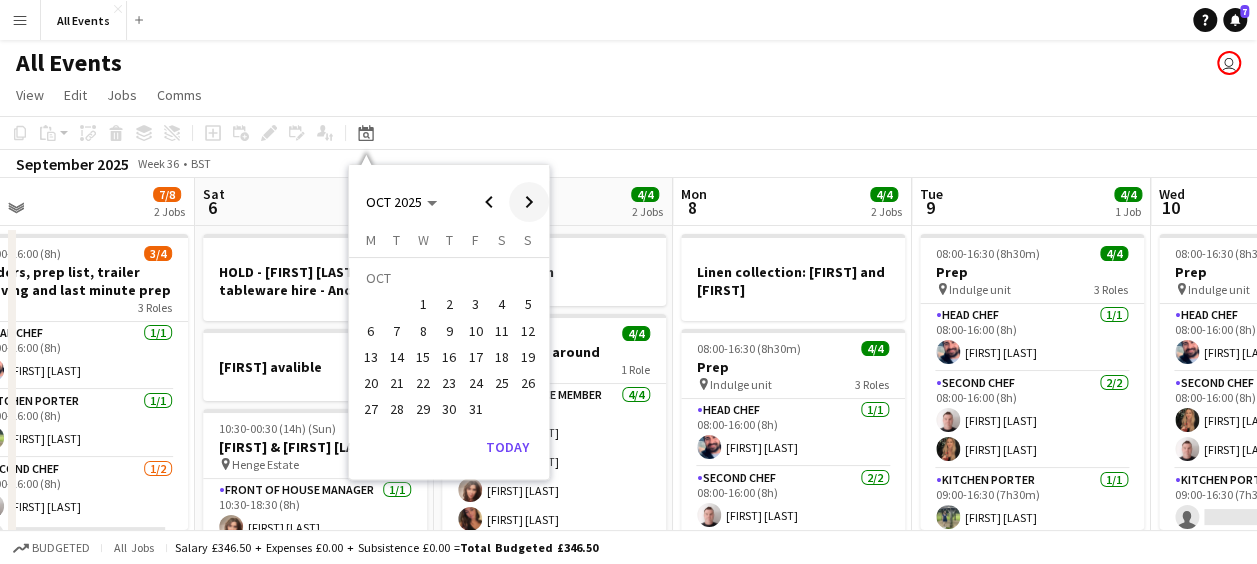 click at bounding box center (529, 202) 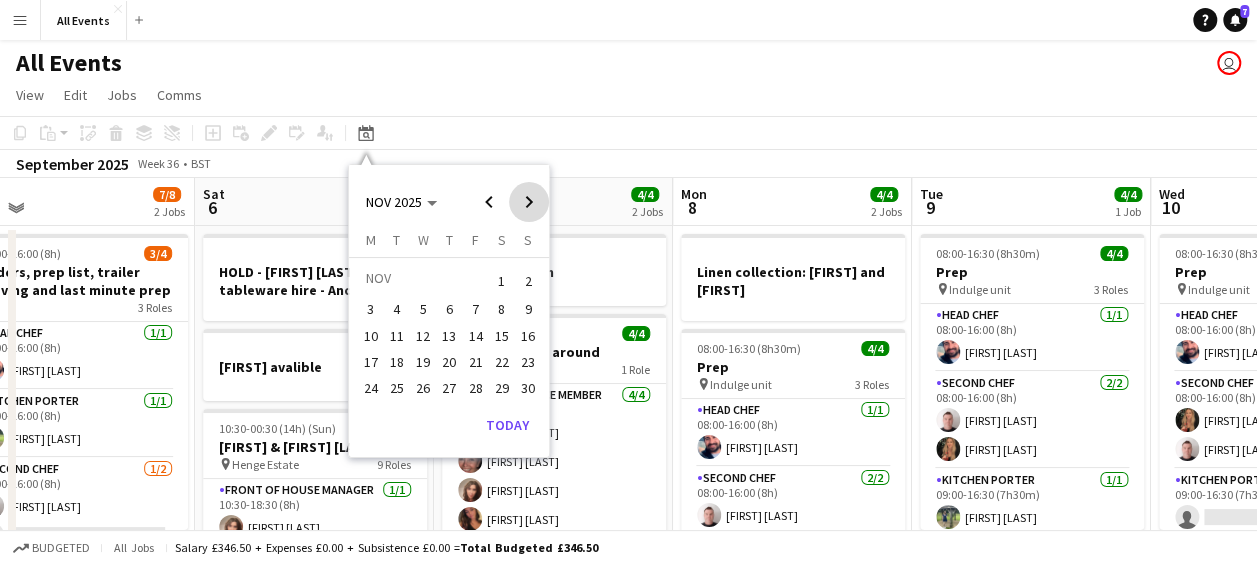 click at bounding box center [529, 202] 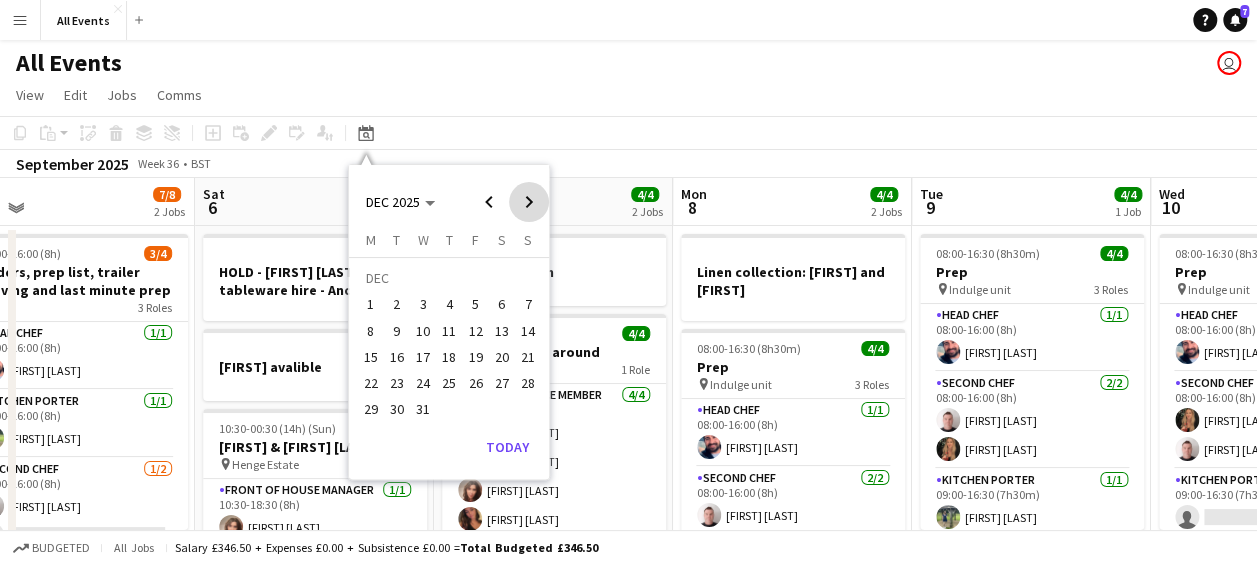 click at bounding box center (529, 202) 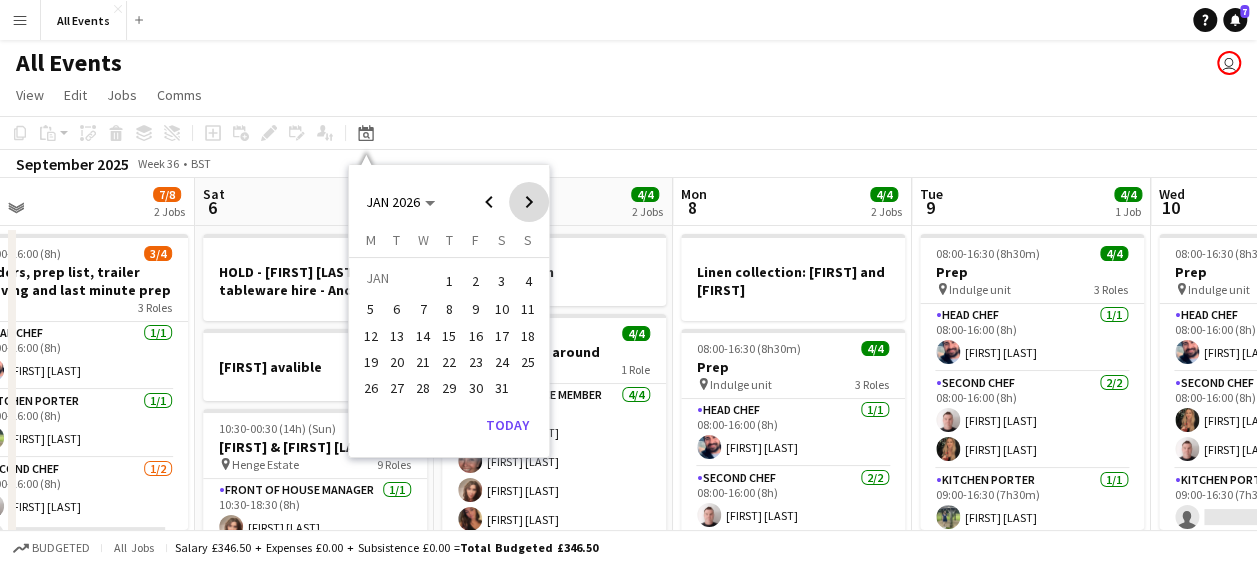 click at bounding box center [529, 202] 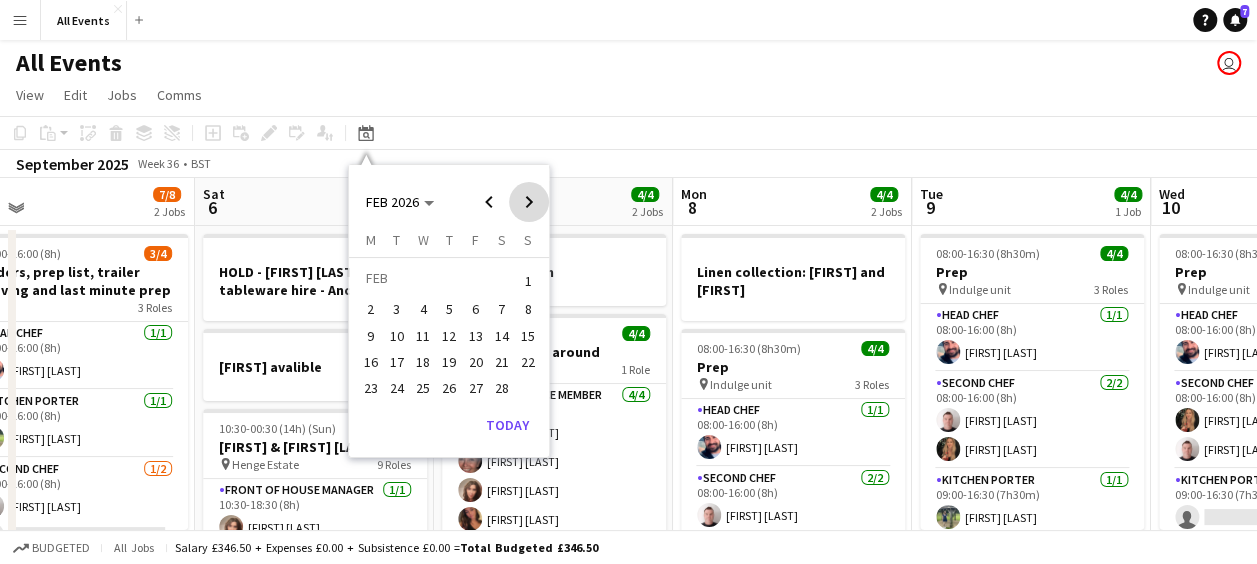 click at bounding box center [529, 202] 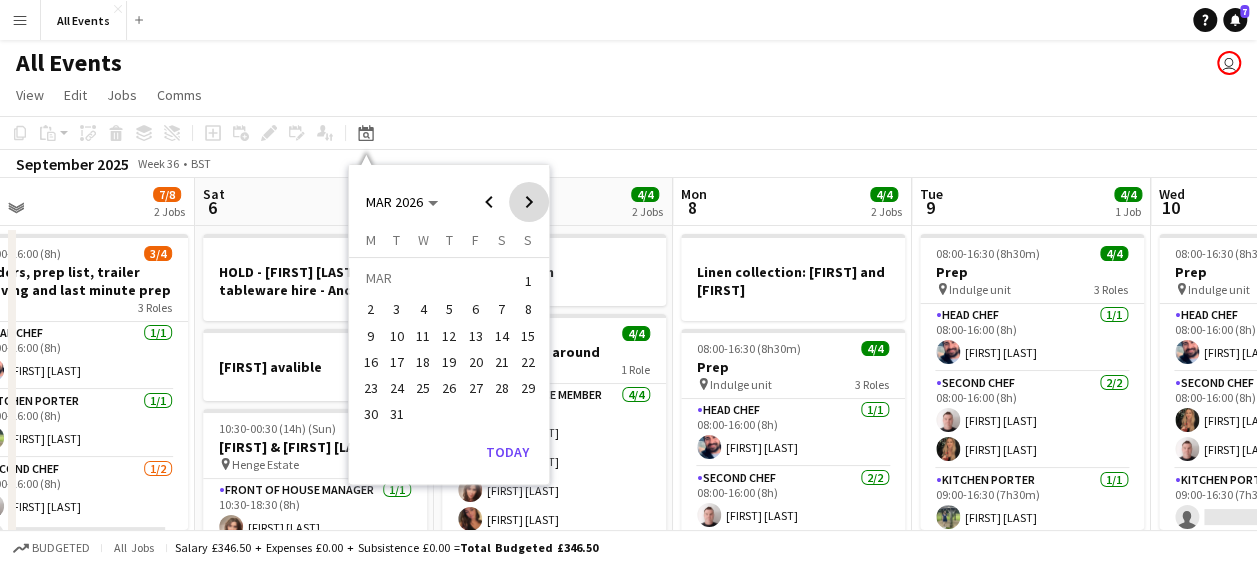 click at bounding box center [529, 202] 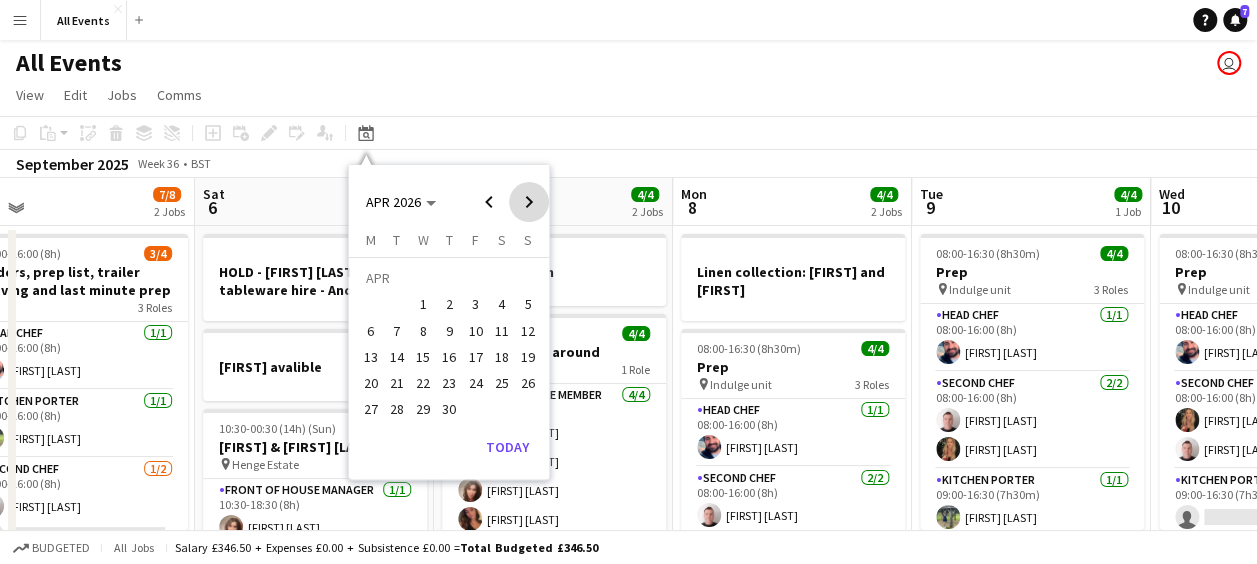 click at bounding box center [529, 202] 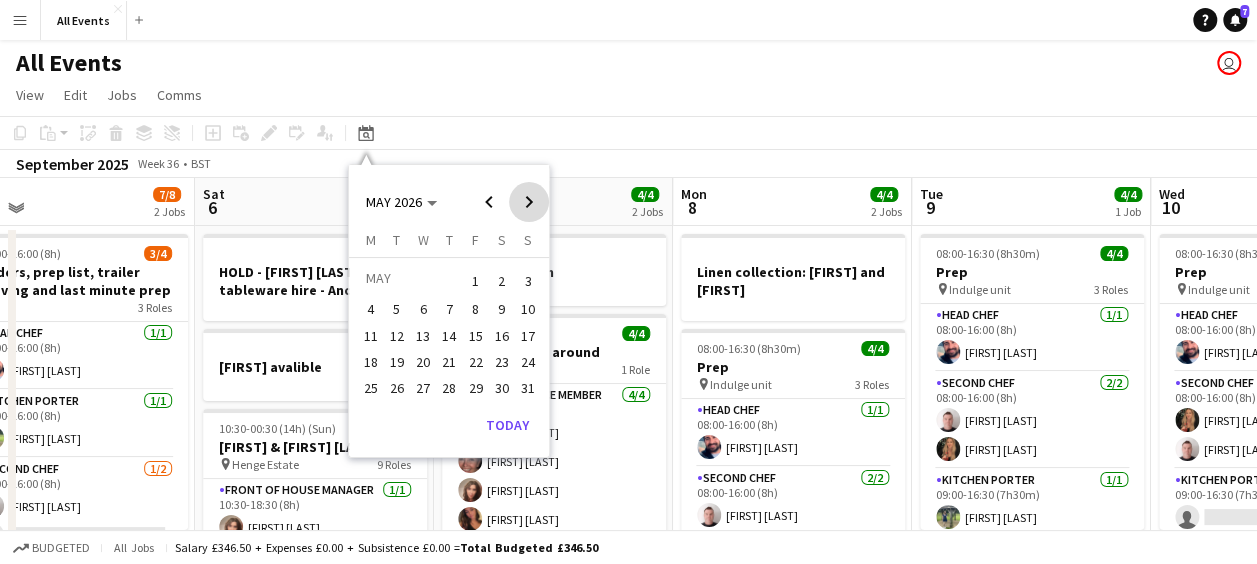 click at bounding box center [529, 202] 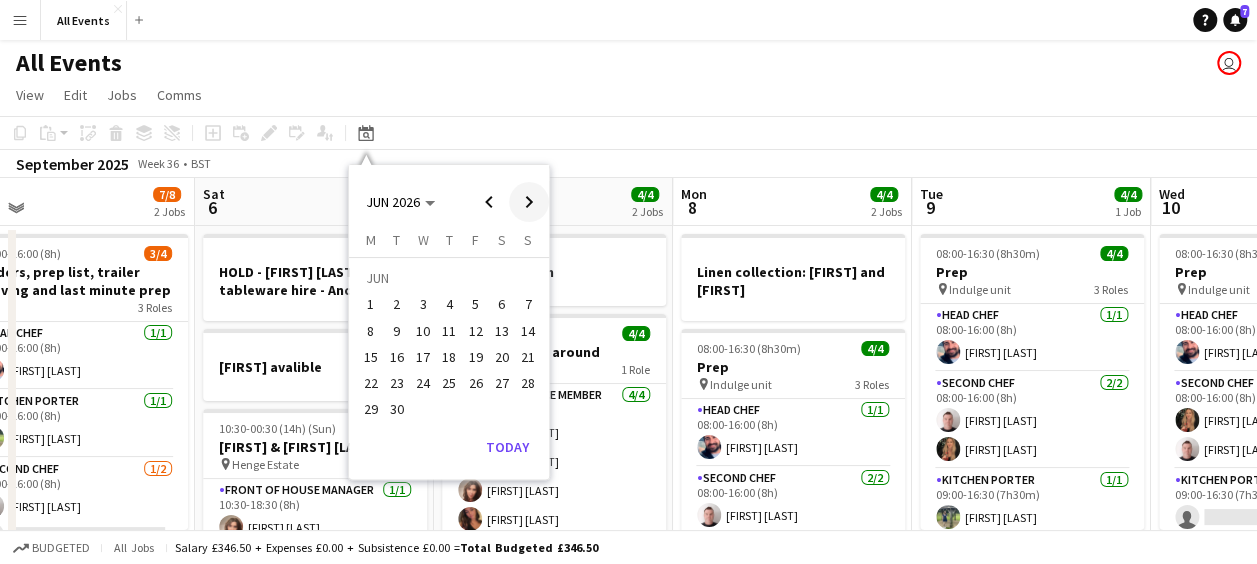 click at bounding box center (529, 202) 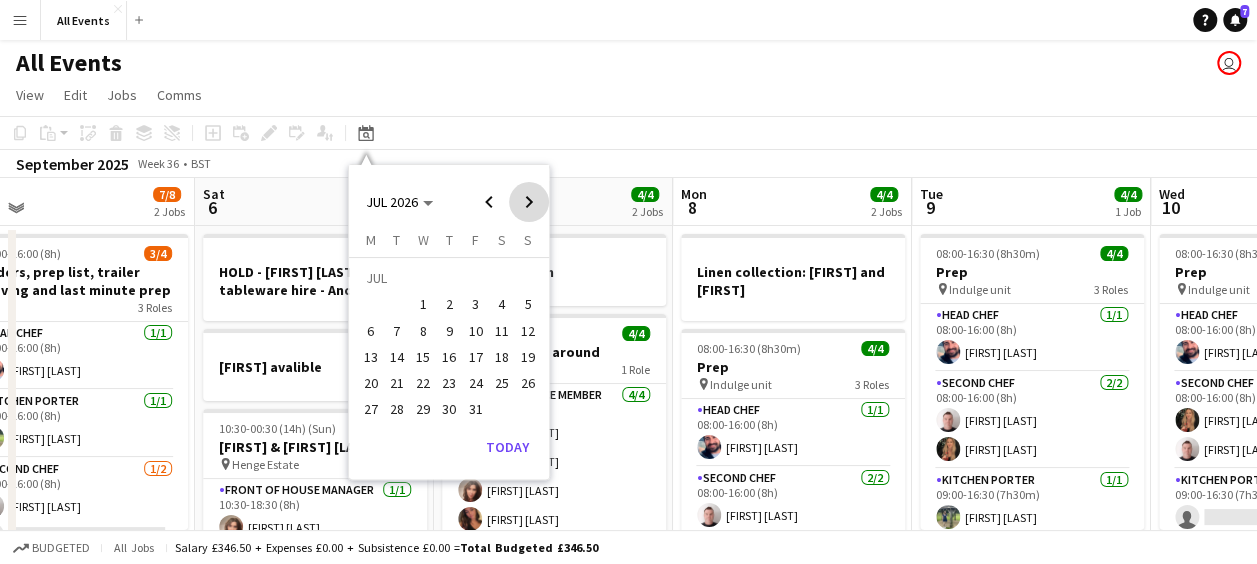 click at bounding box center (529, 202) 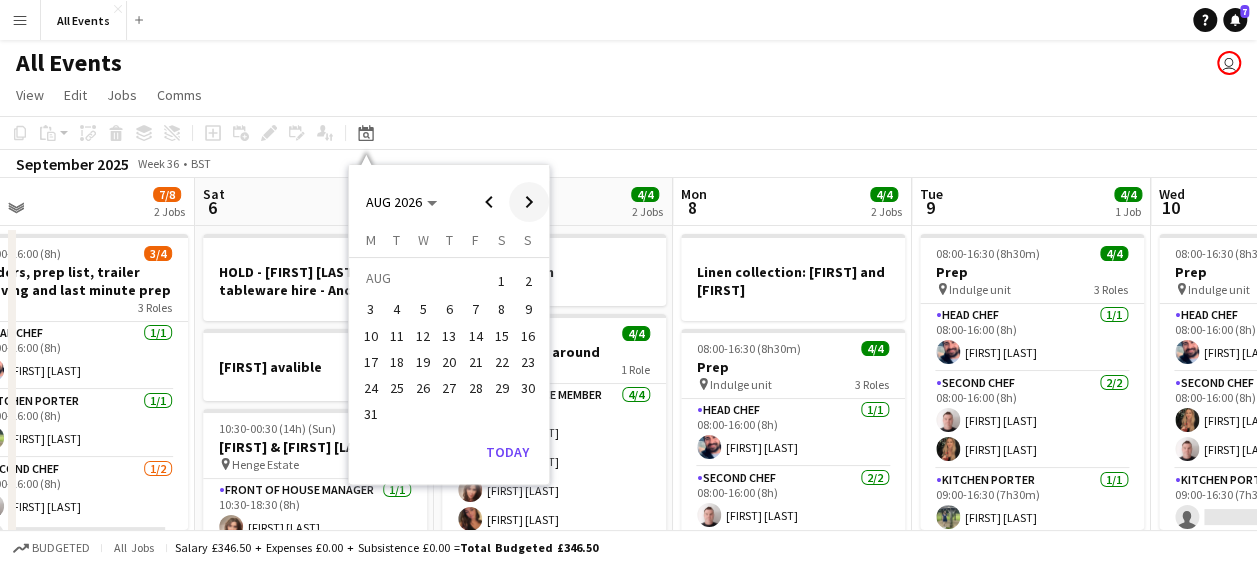 click at bounding box center [529, 202] 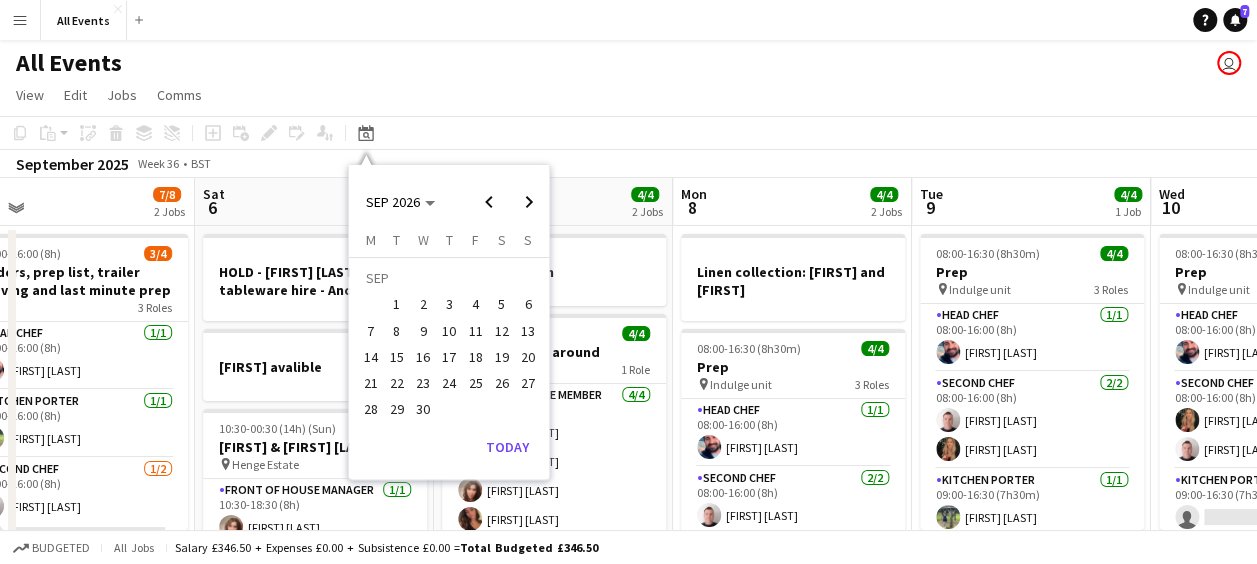 click on "5" at bounding box center (502, 305) 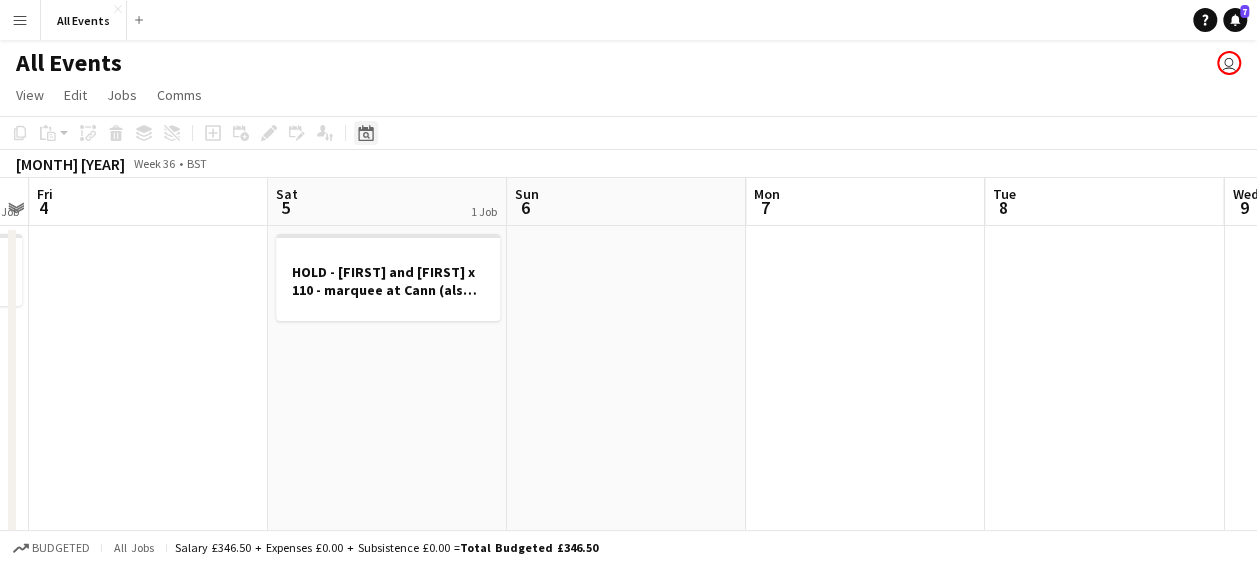 click on "Date picker" 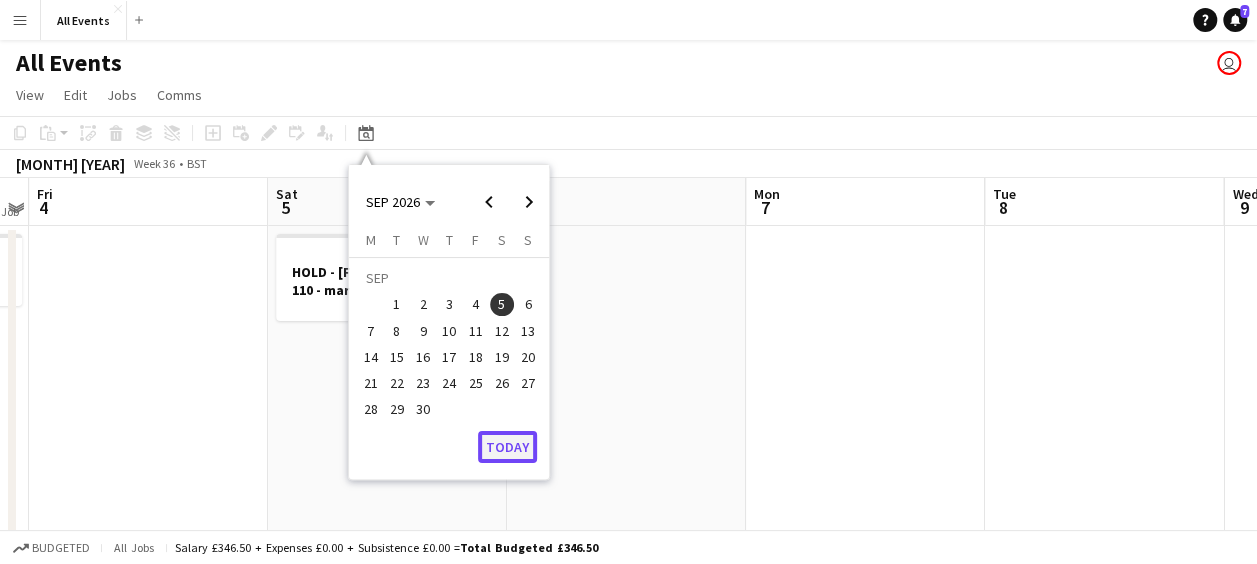 click on "Today" at bounding box center (507, 447) 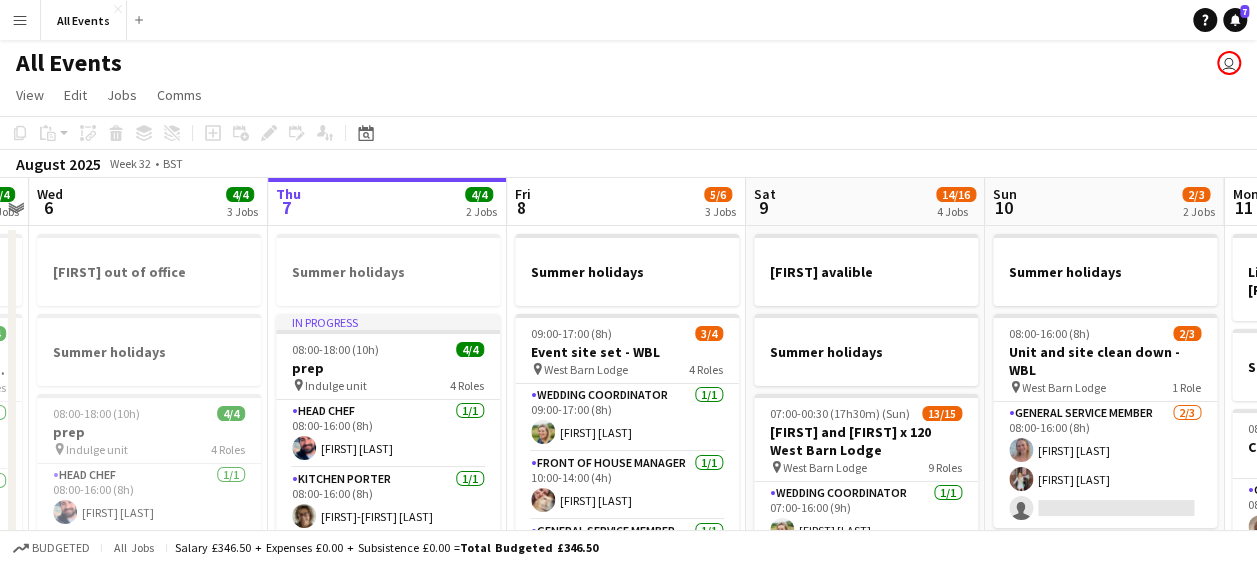 click on "[DAY] [NUMBER] [DATE] [NUMBER] Jobs" at bounding box center [387, 202] 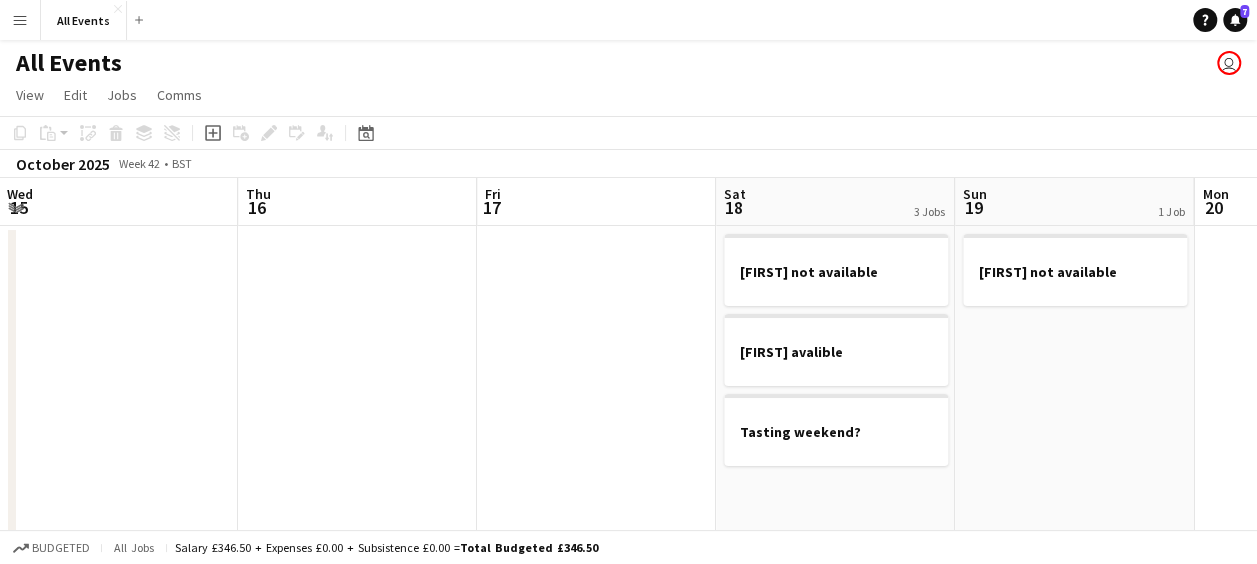 scroll, scrollTop: 0, scrollLeft: 758, axis: horizontal 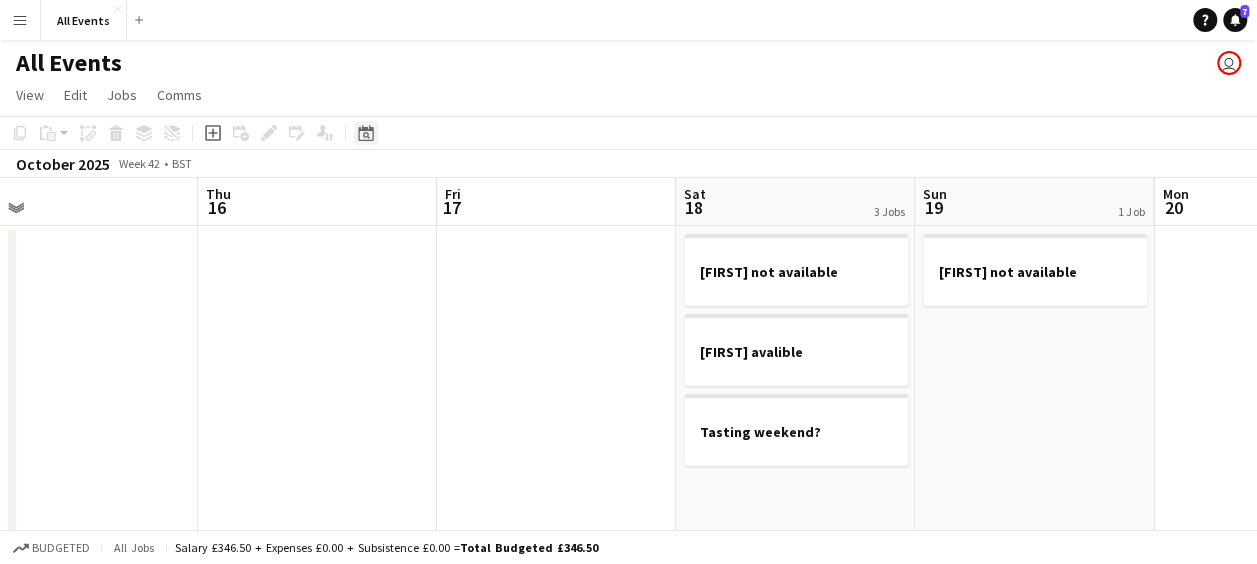click on "Date picker" 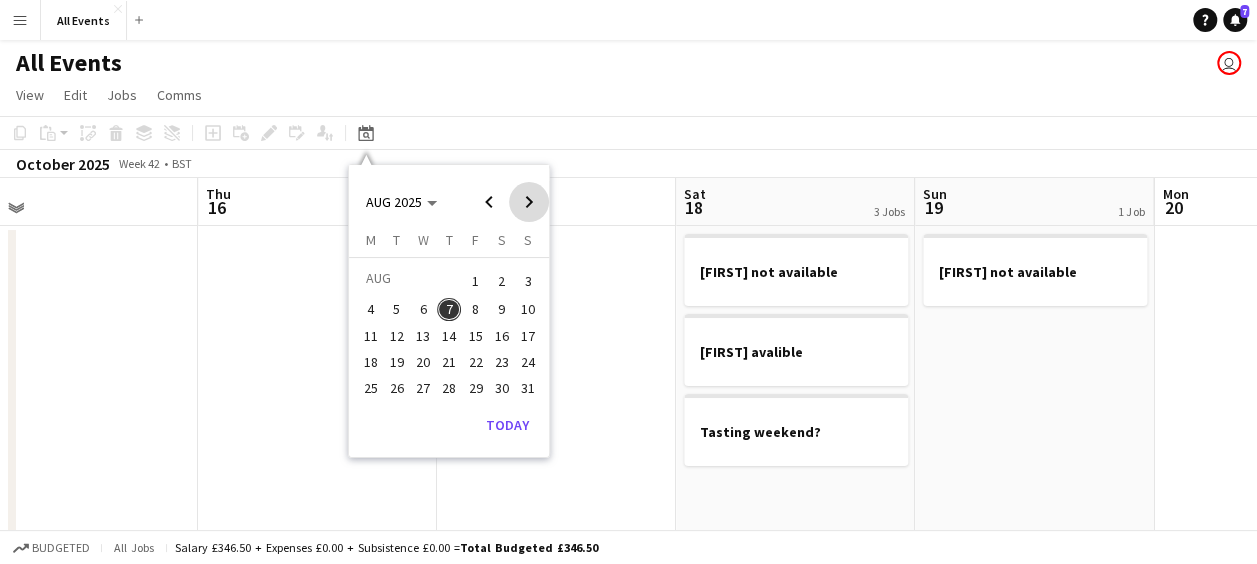 click at bounding box center (529, 202) 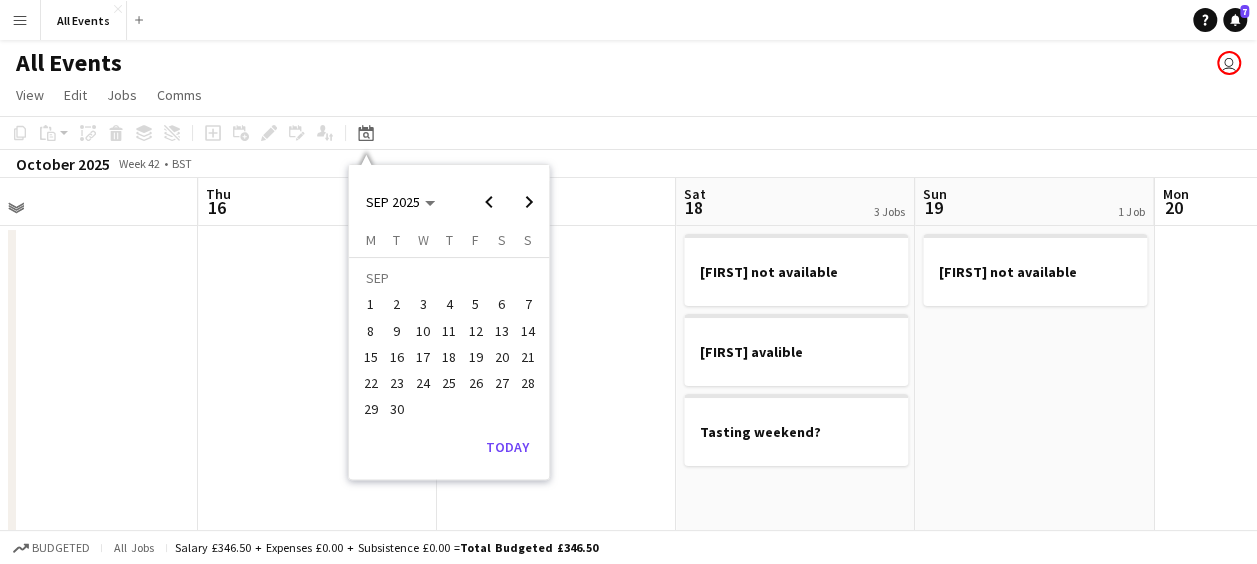 click on "13" at bounding box center [502, 331] 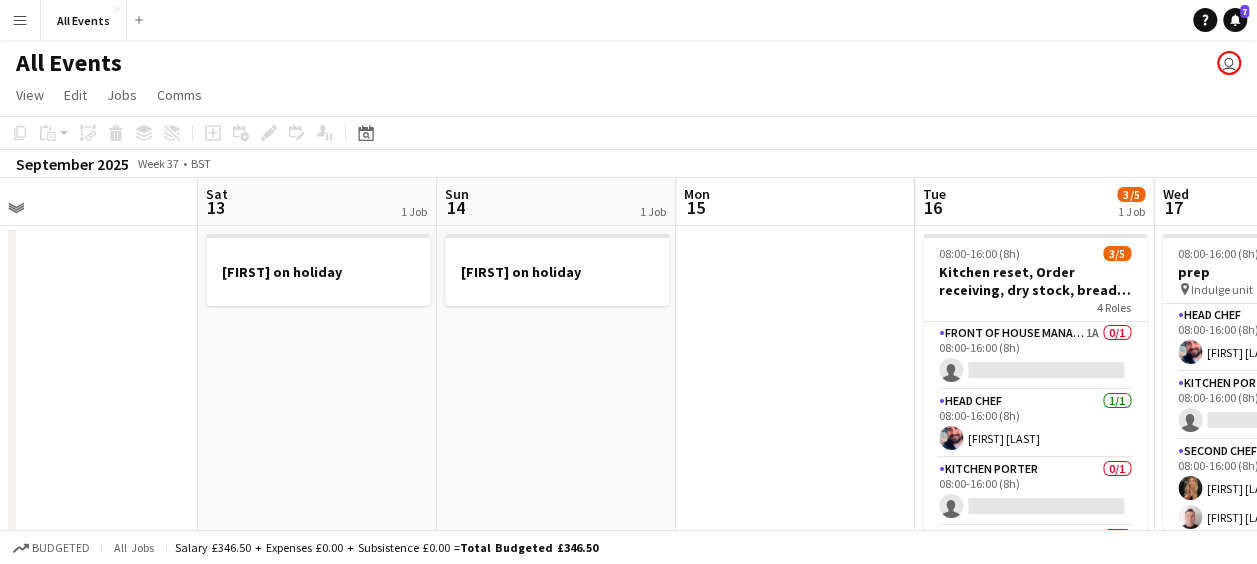 scroll, scrollTop: 0, scrollLeft: 688, axis: horizontal 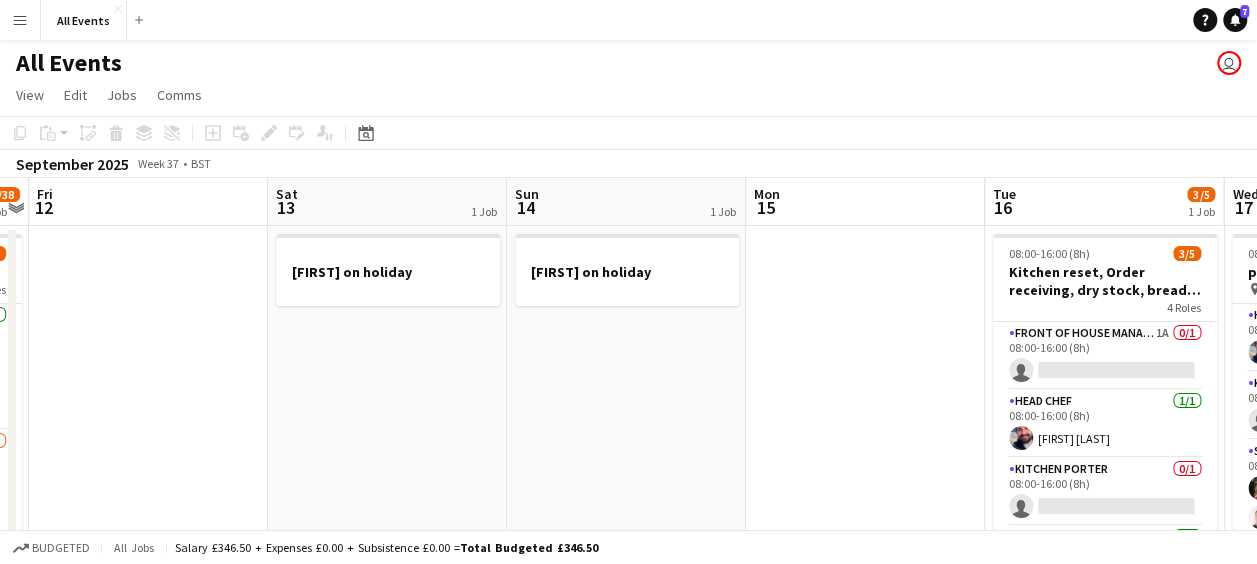 click on "[FIRST] on holiday" at bounding box center (387, 702) 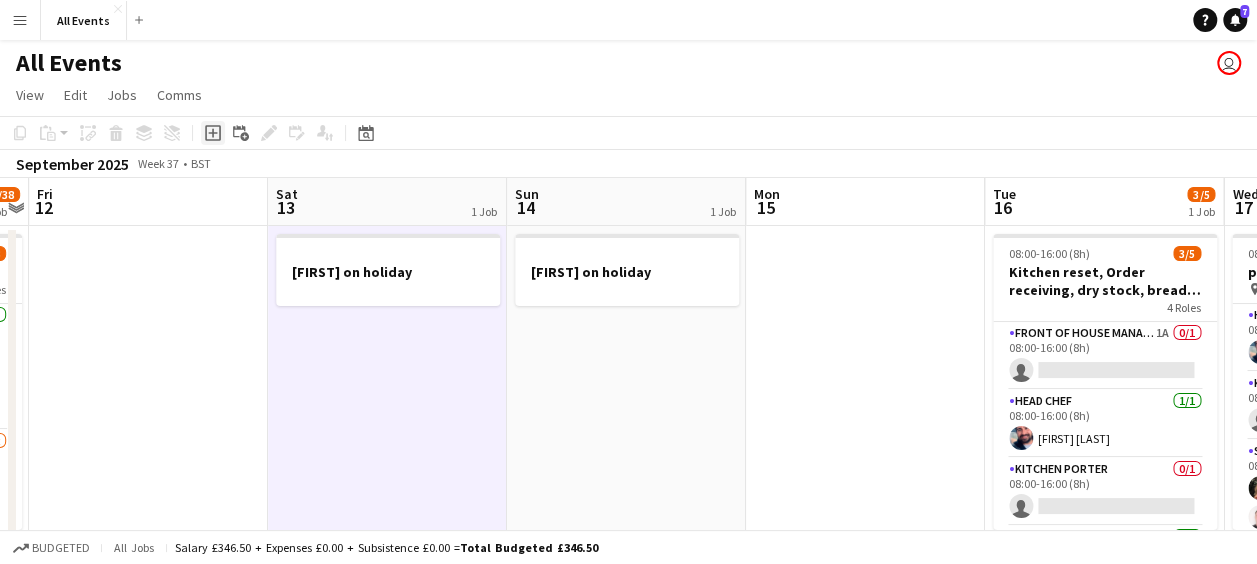 click 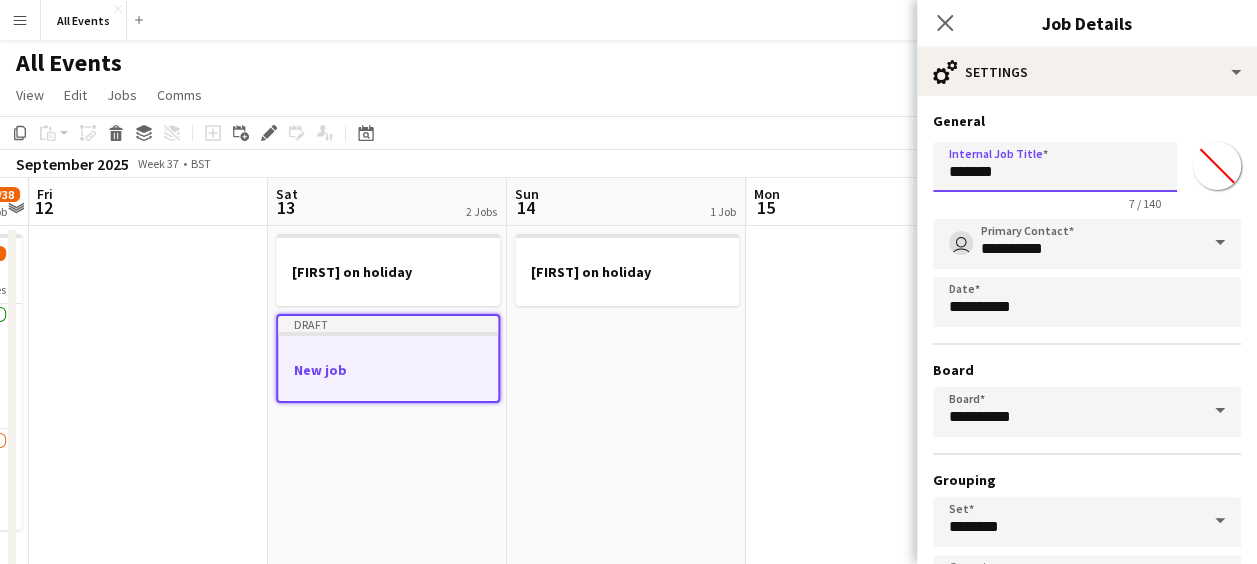 click on "*******" at bounding box center (1055, 167) 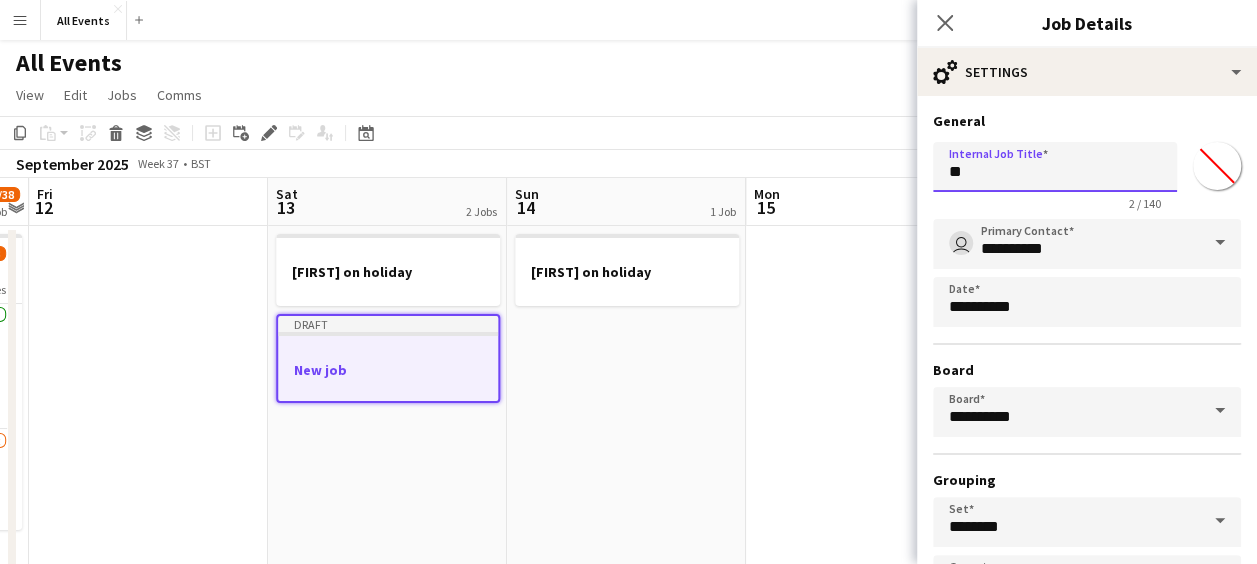 type on "*" 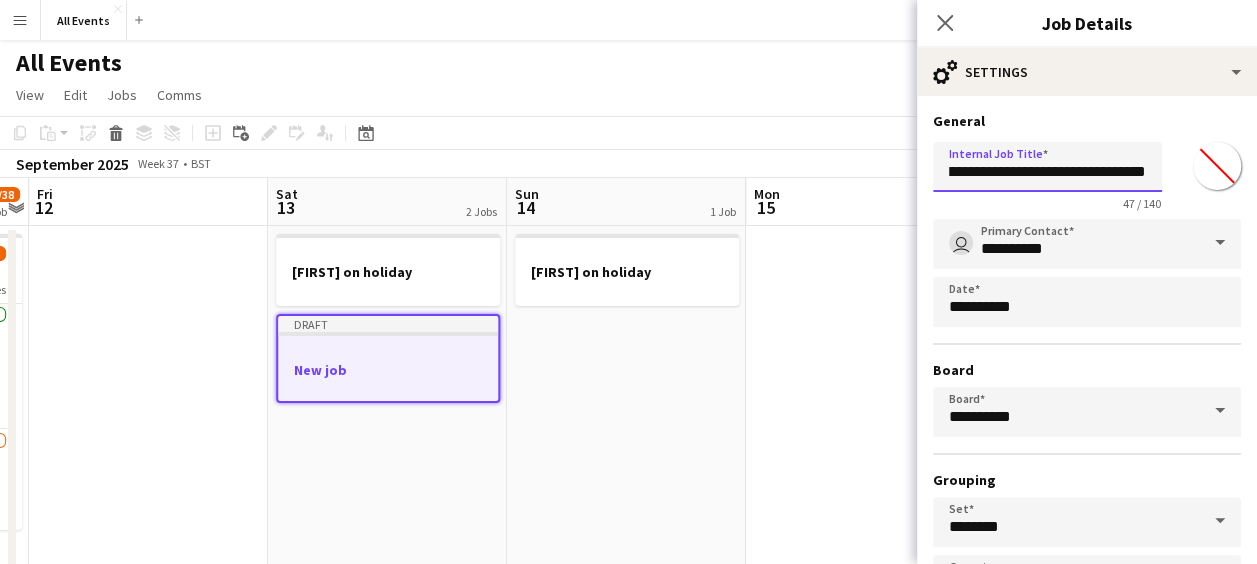 scroll, scrollTop: 0, scrollLeft: 126, axis: horizontal 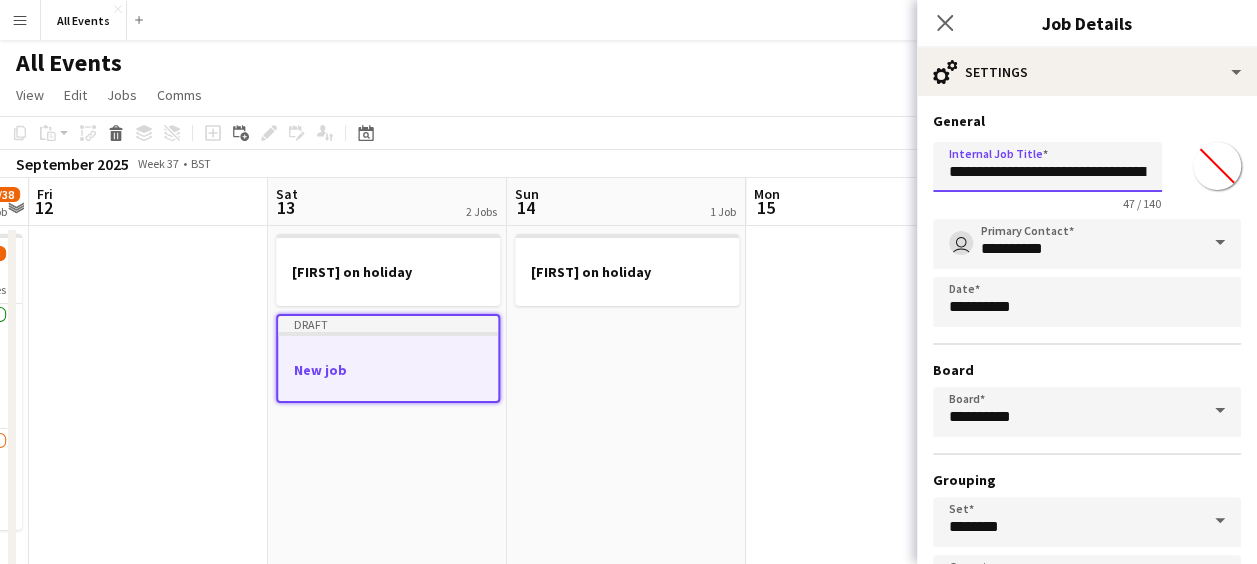 click on "**********" at bounding box center [1047, 167] 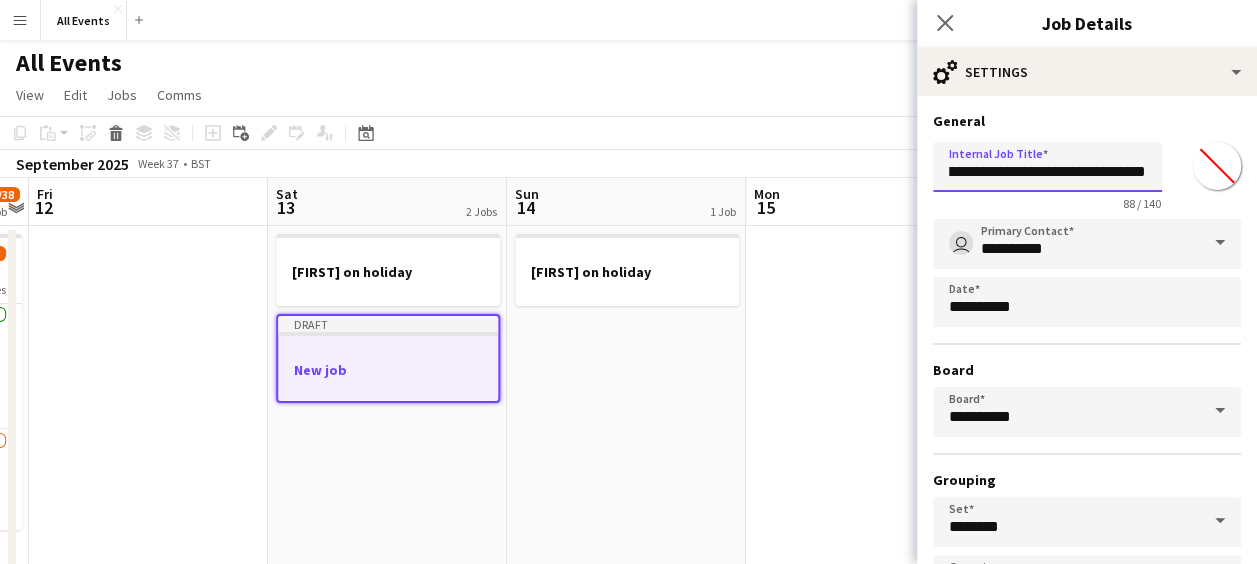scroll, scrollTop: 0, scrollLeft: 396, axis: horizontal 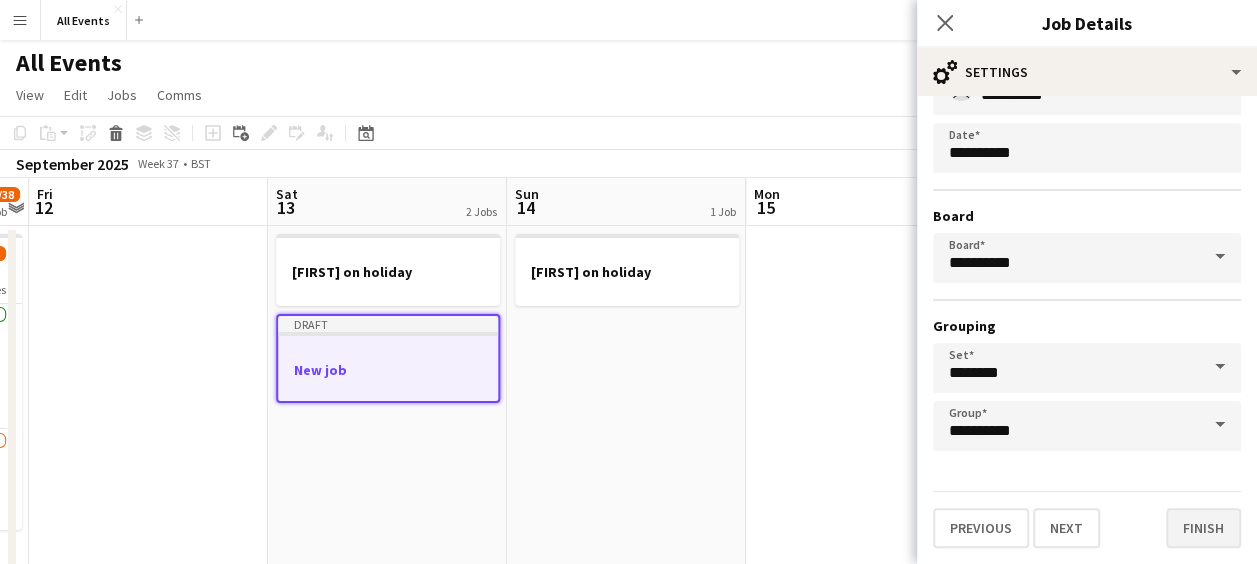 type on "**********" 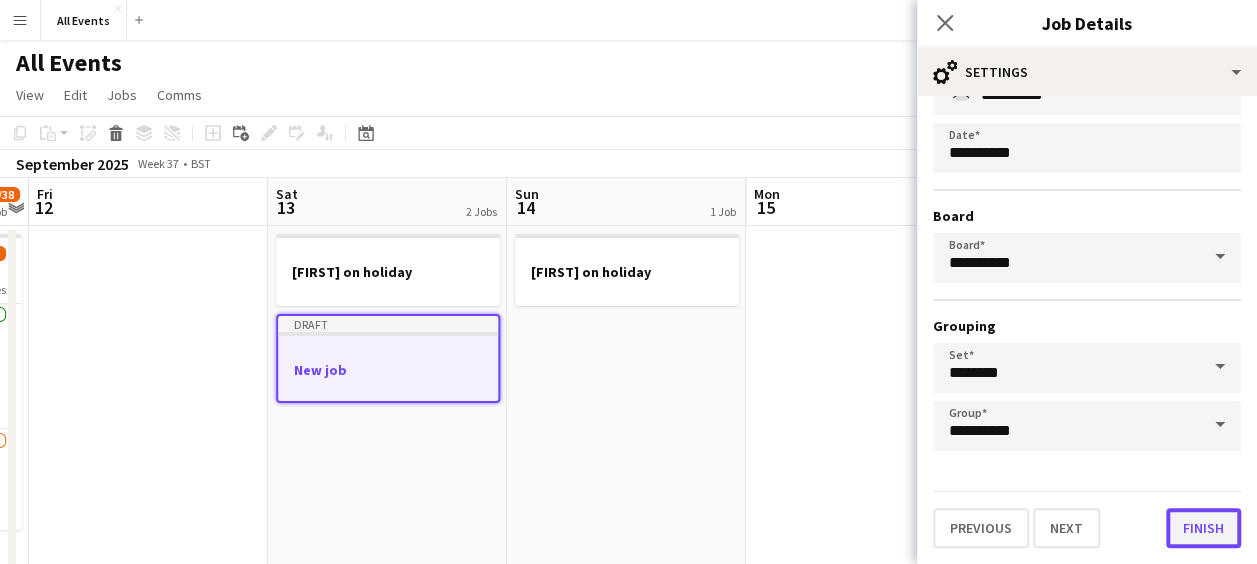 scroll, scrollTop: 0, scrollLeft: 0, axis: both 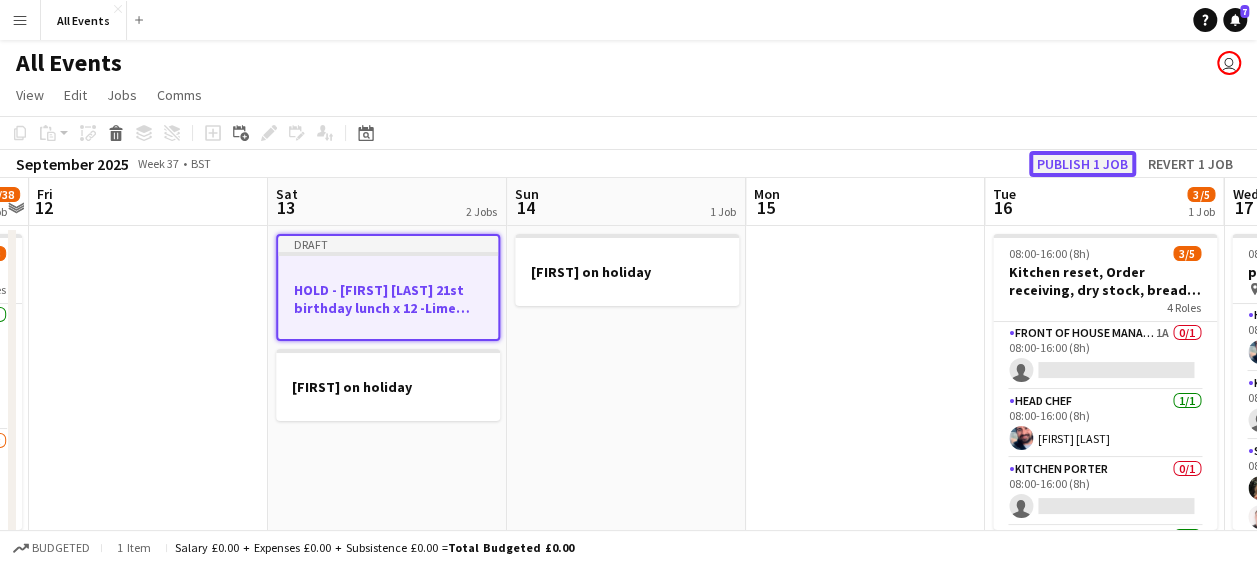 click on "Publish 1 job" 